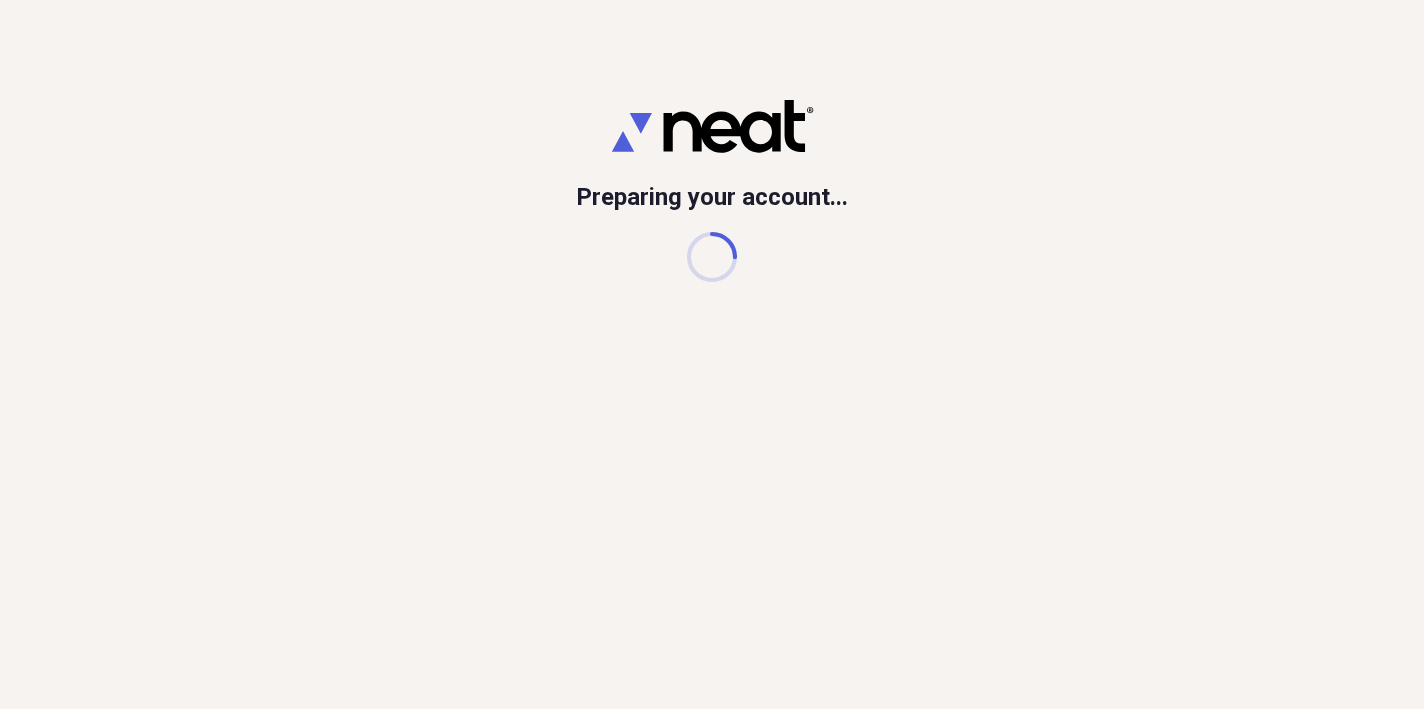 scroll, scrollTop: 0, scrollLeft: 0, axis: both 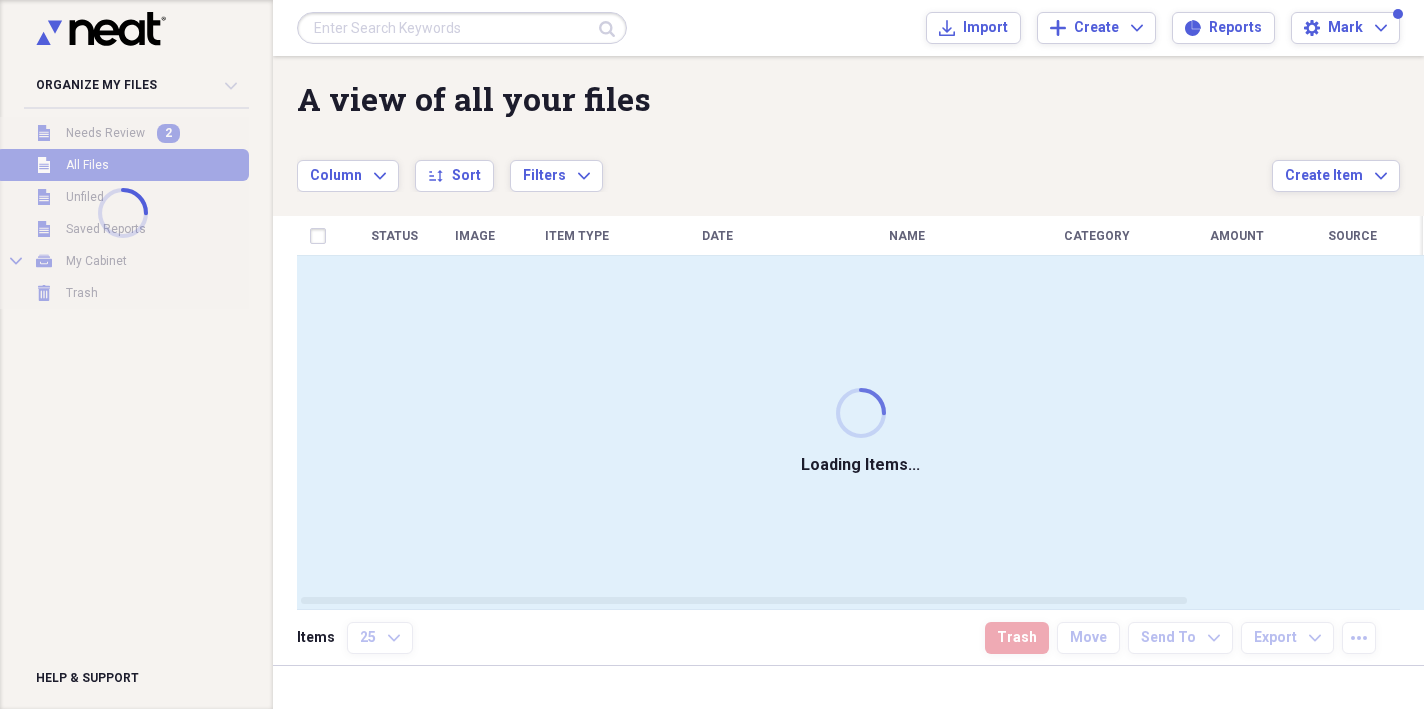 click at bounding box center [122, 213] 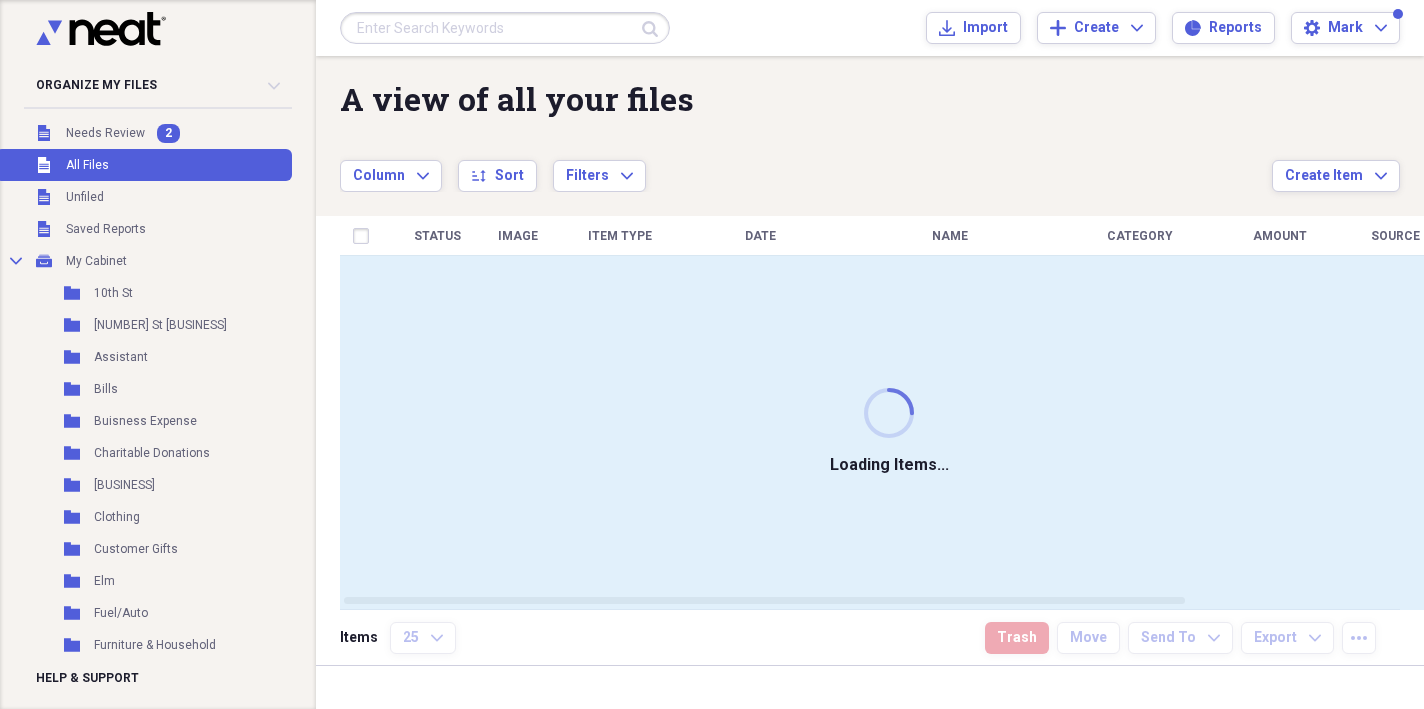 click on "Needs Review" at bounding box center (105, 133) 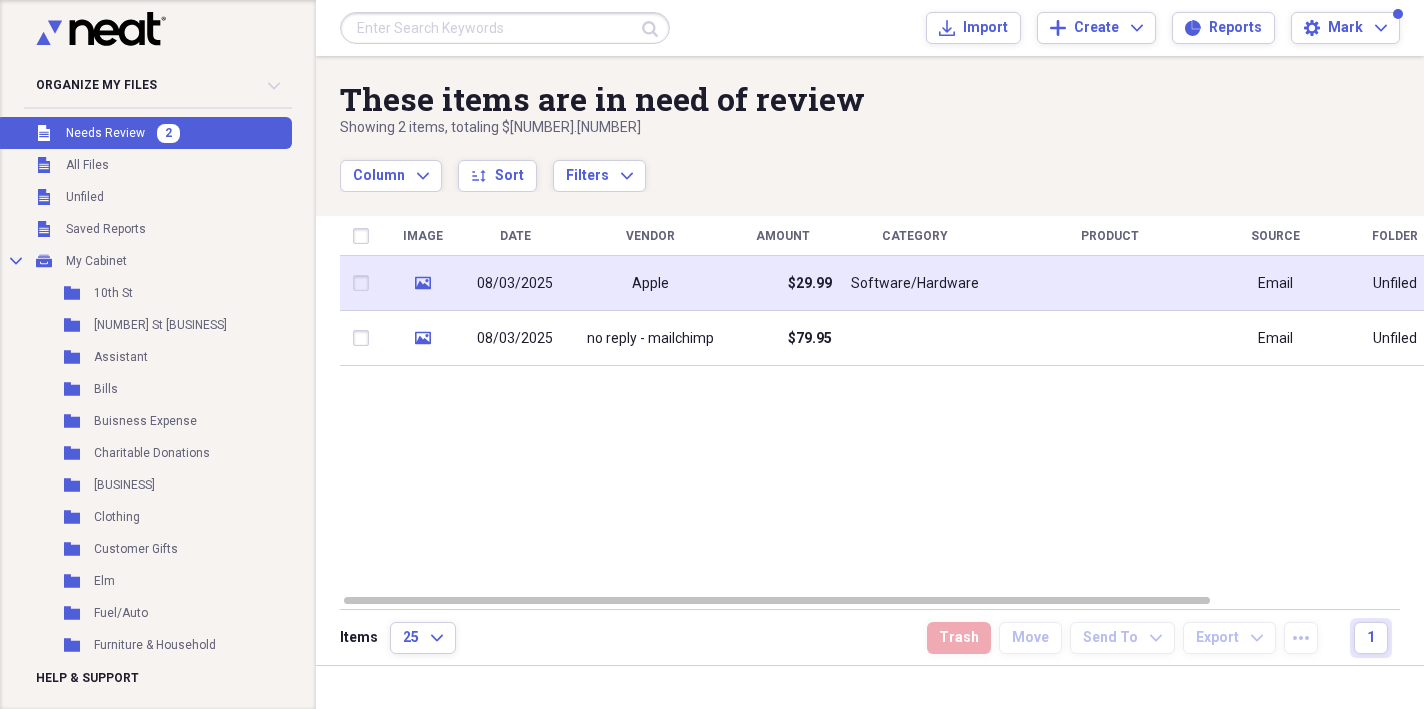 click on "Apple" at bounding box center [650, 283] 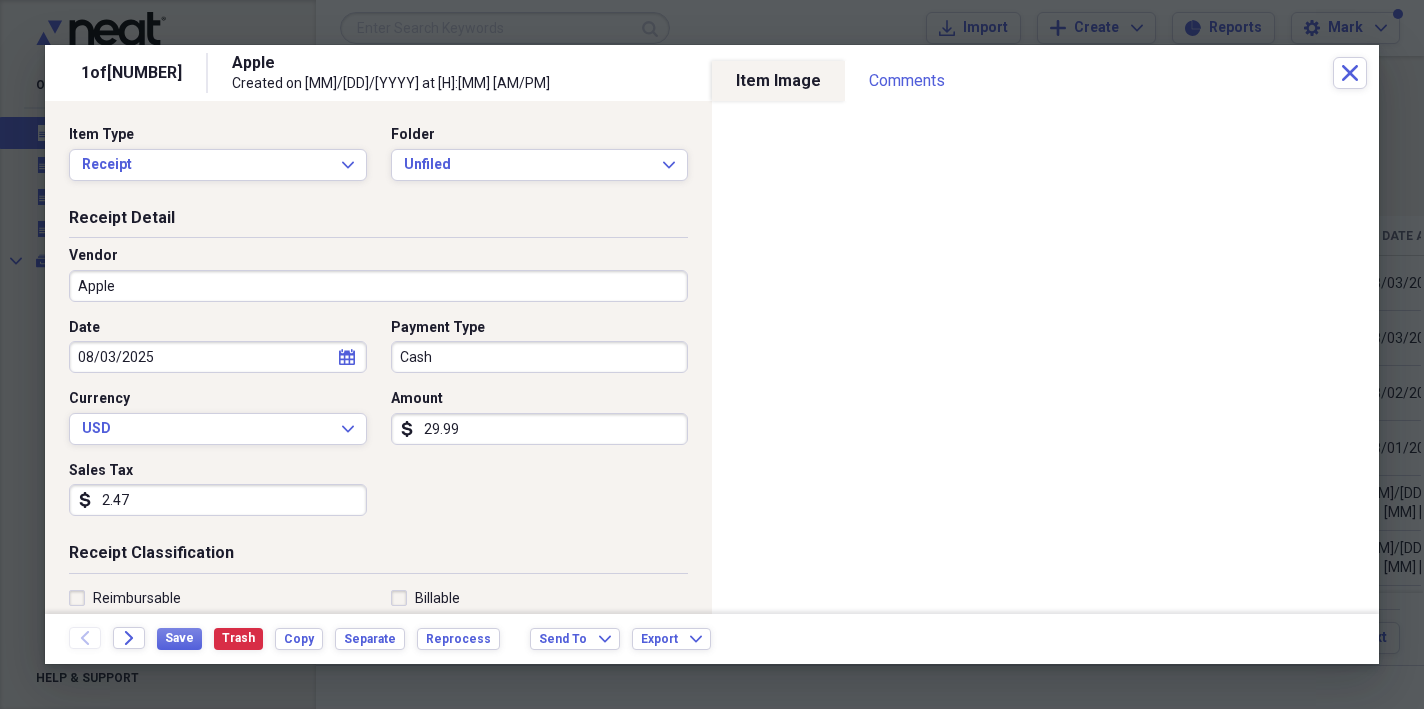 click on "29.99" at bounding box center [540, 429] 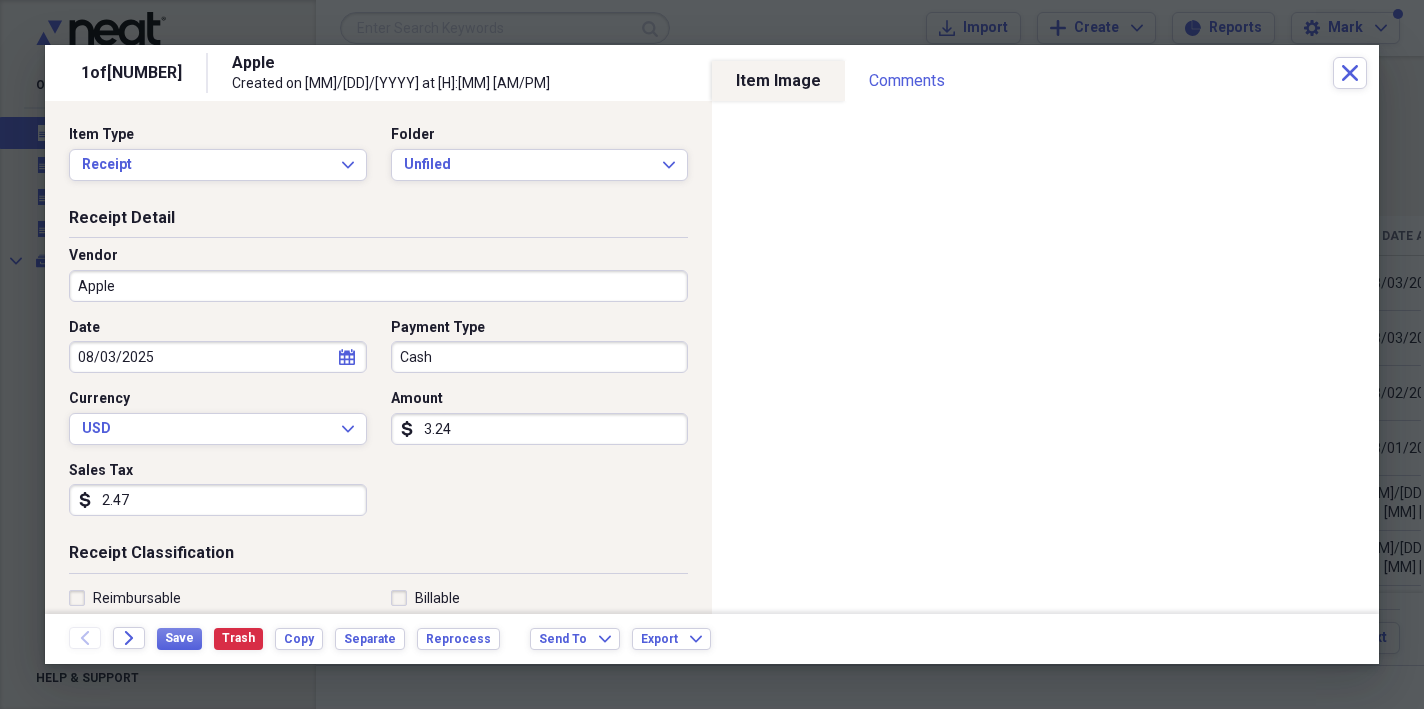 type on "32.46" 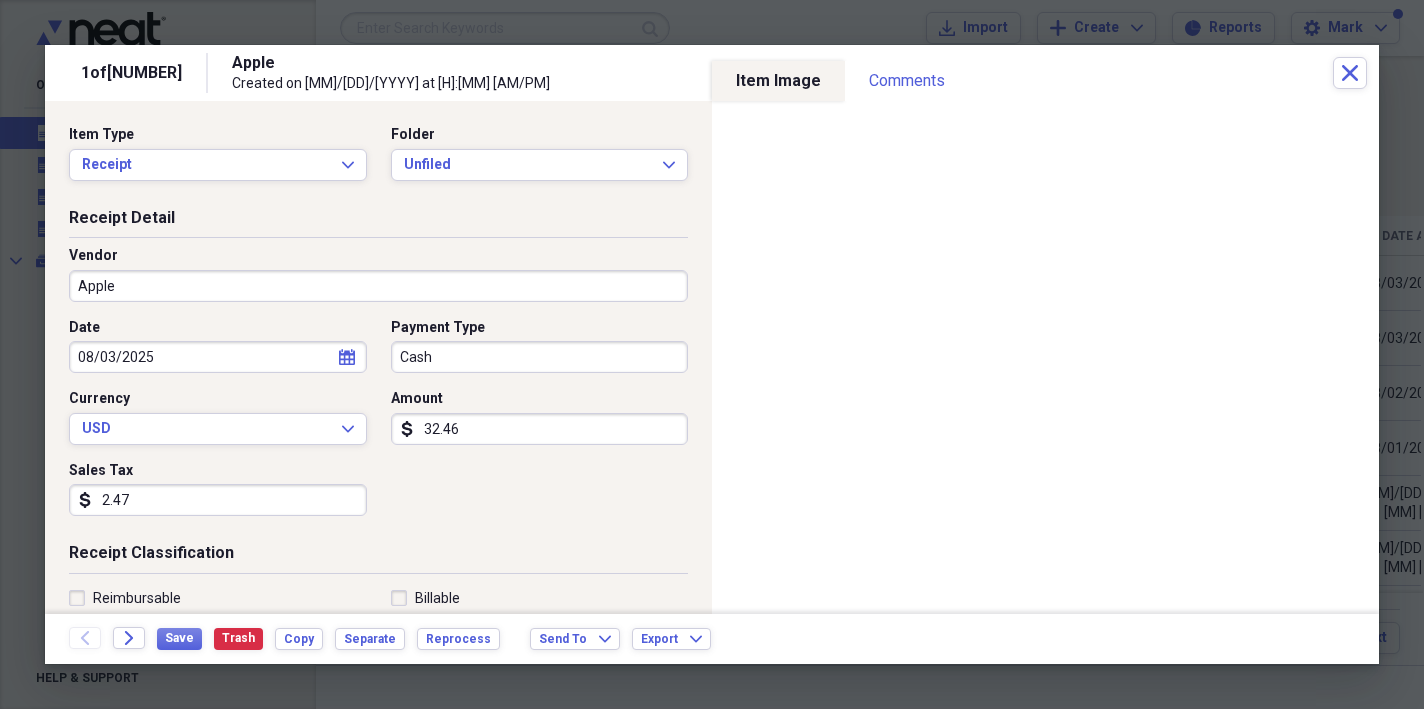 click on "Apple" at bounding box center [378, 286] 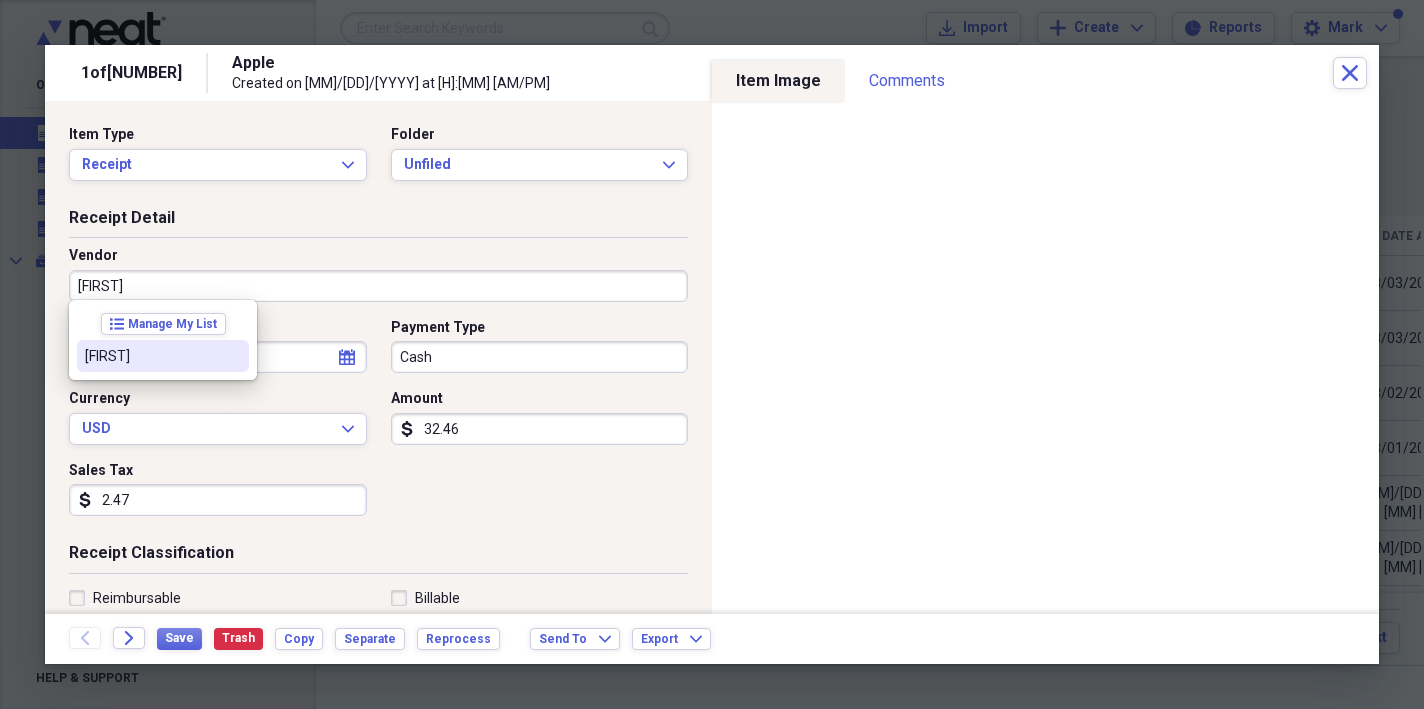 click on "[FIRST]" at bounding box center [151, 356] 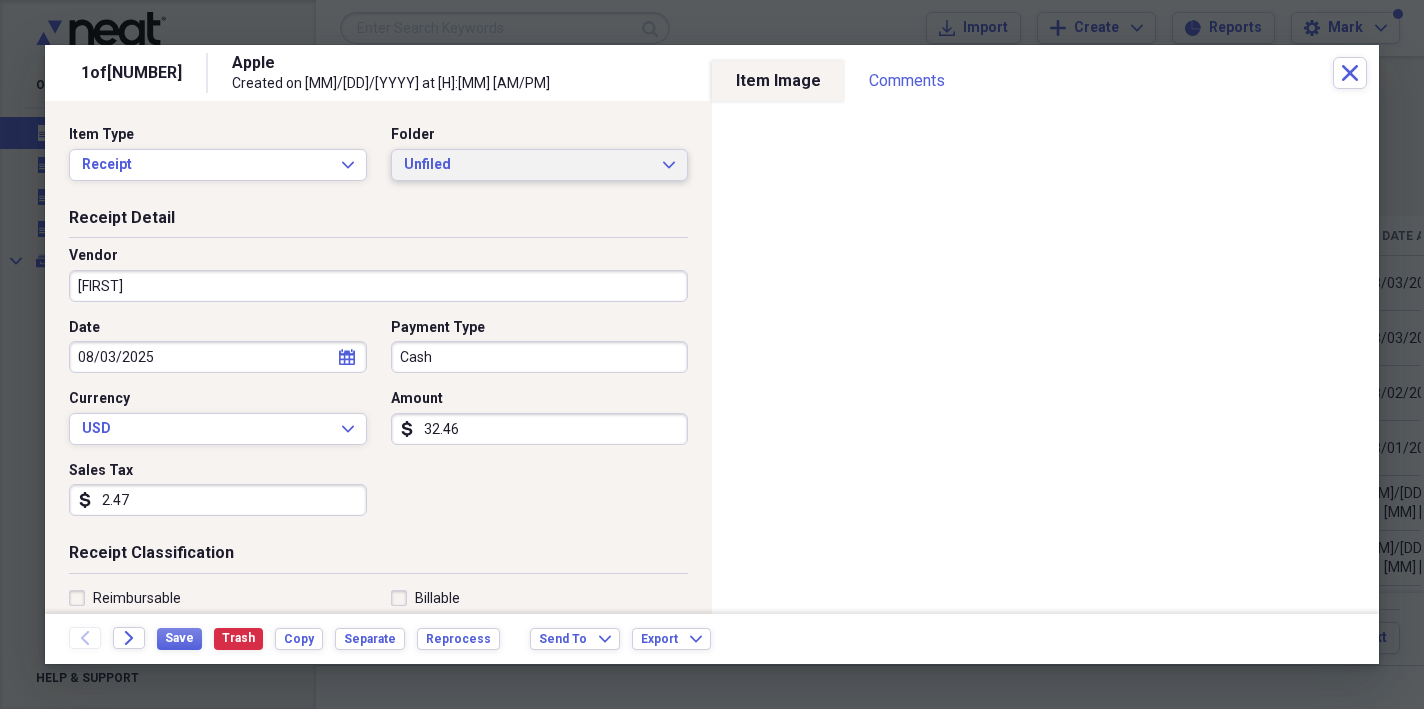 click on "Expand" 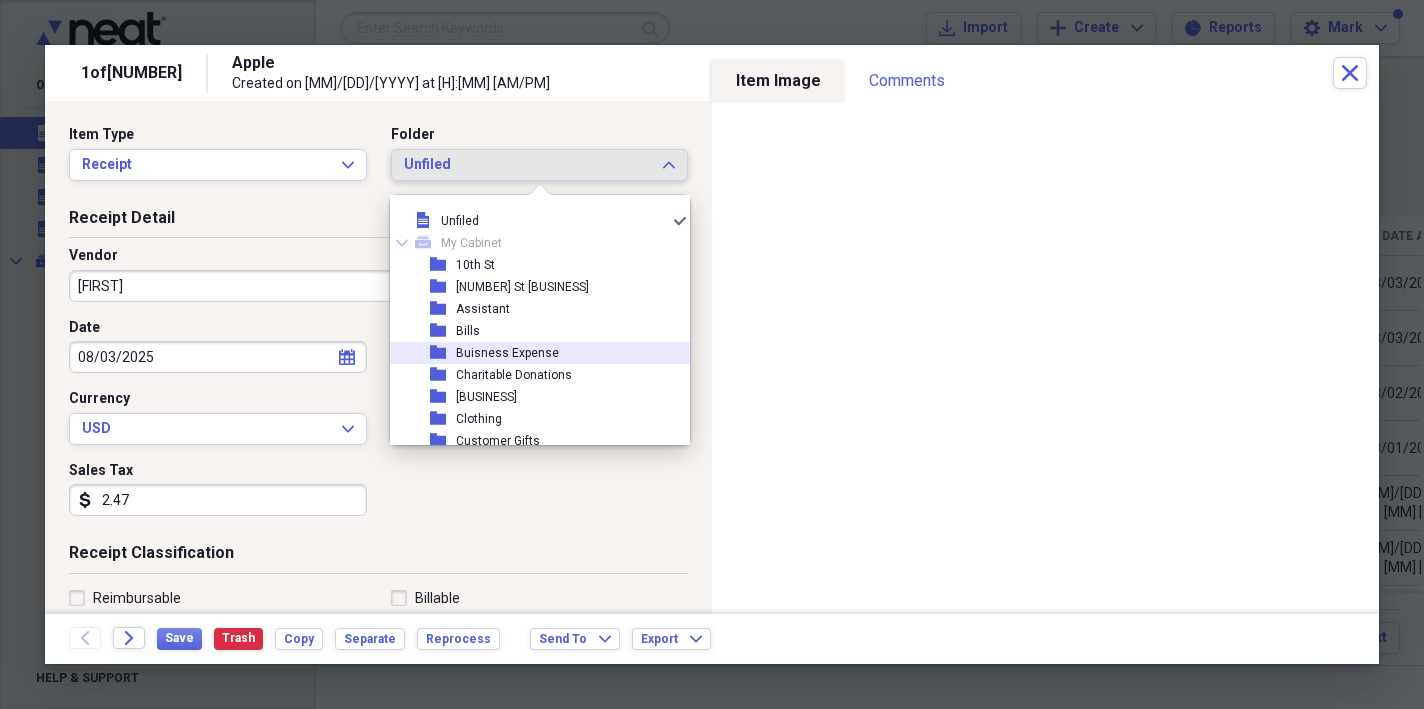 click on "Buisness Expense" at bounding box center [507, 353] 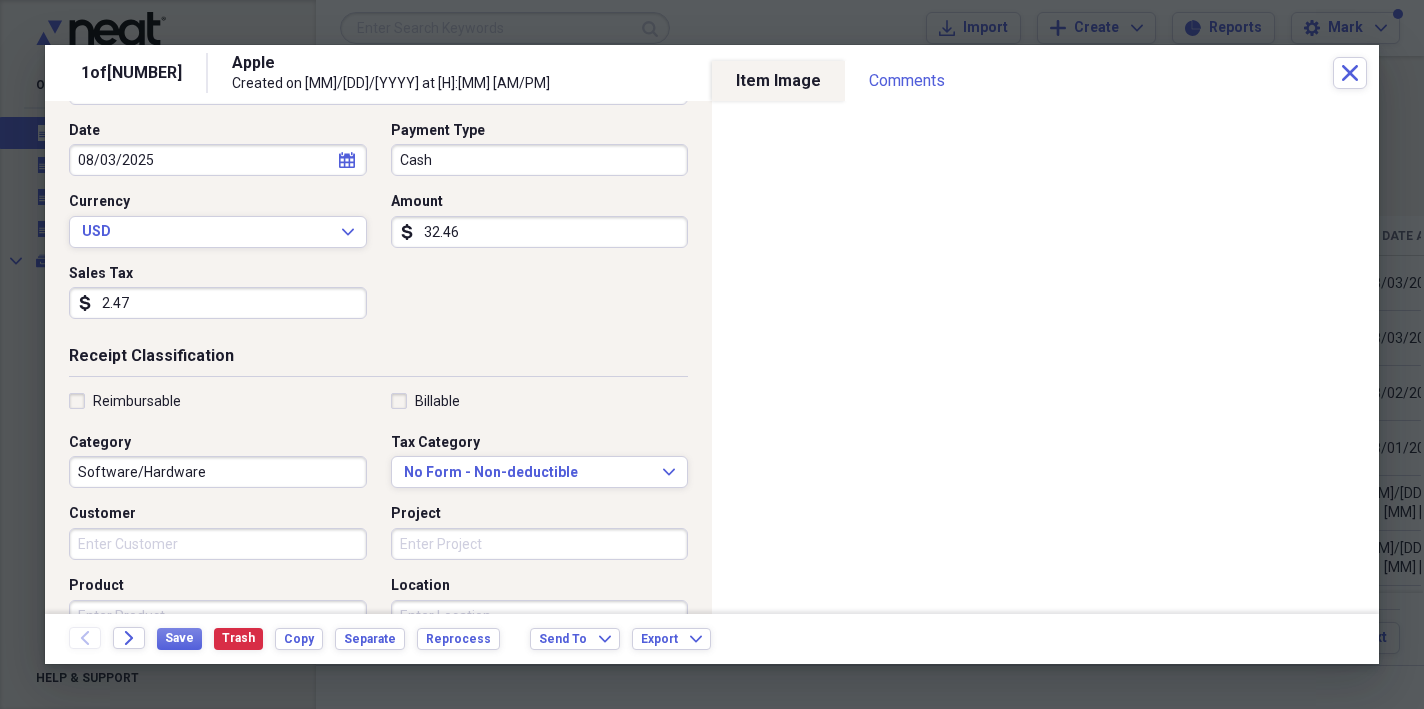 scroll, scrollTop: 211, scrollLeft: 0, axis: vertical 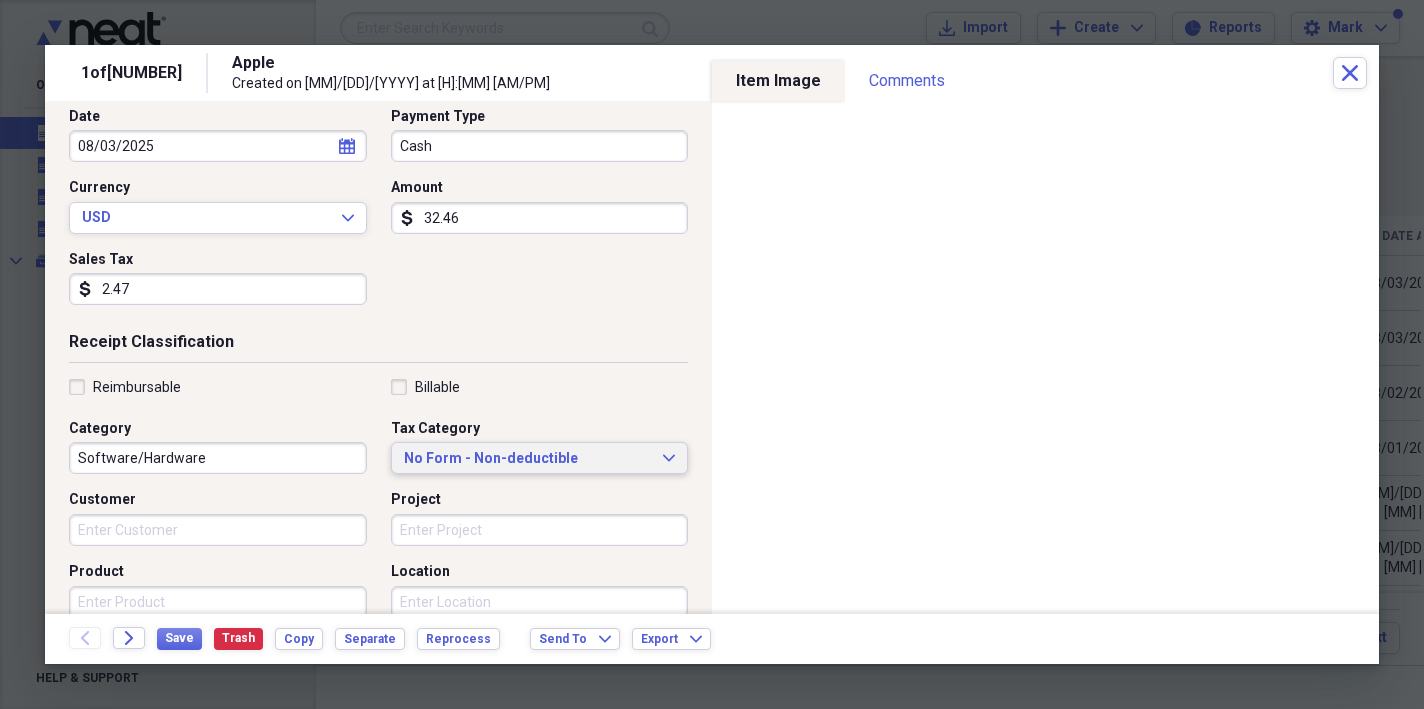 click on "Expand" 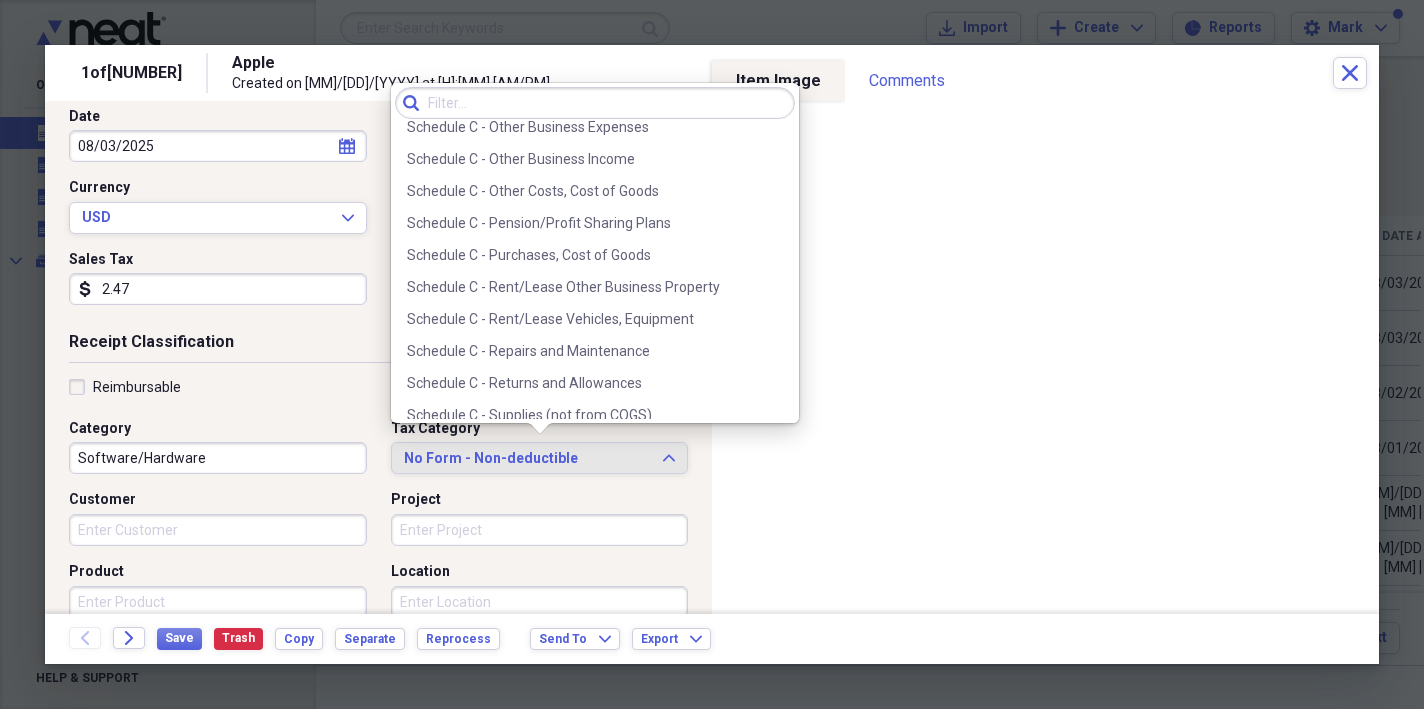 scroll, scrollTop: 4033, scrollLeft: 0, axis: vertical 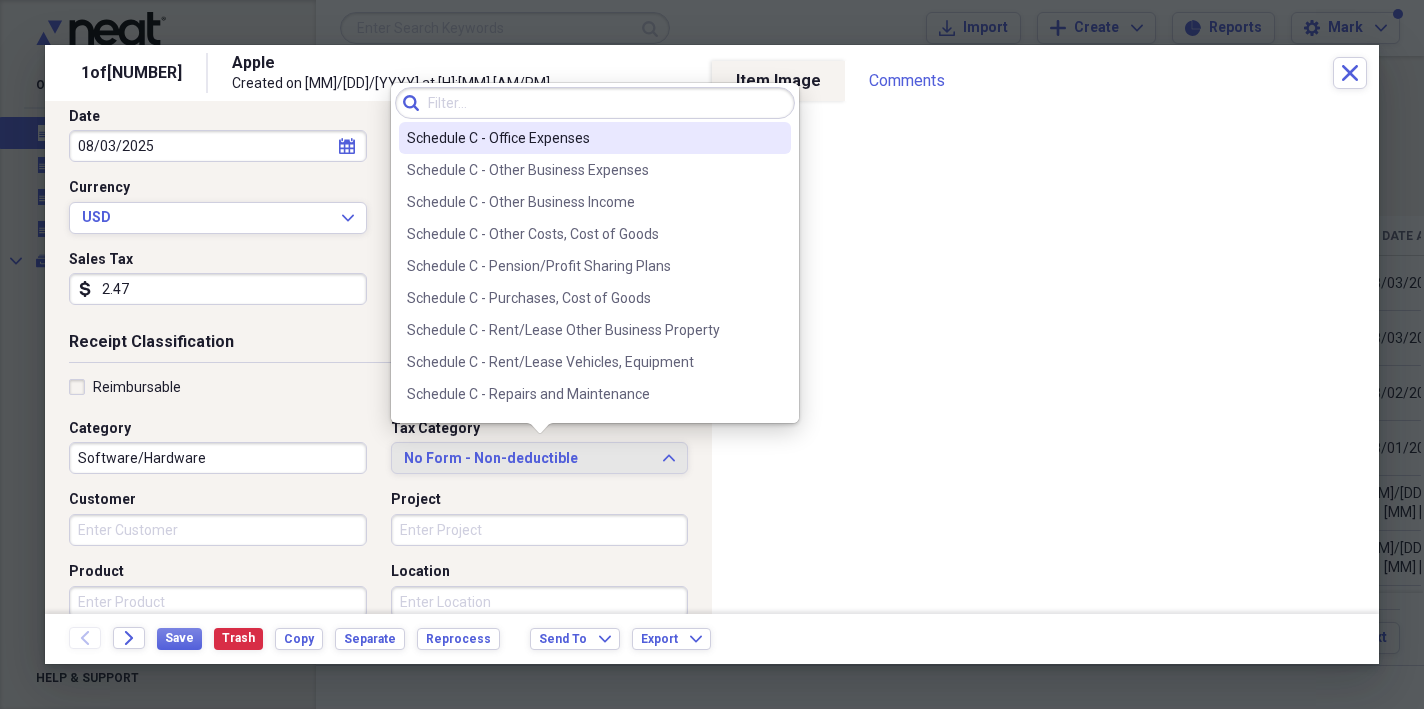 click on "Schedule C - Office Expenses" at bounding box center [583, 138] 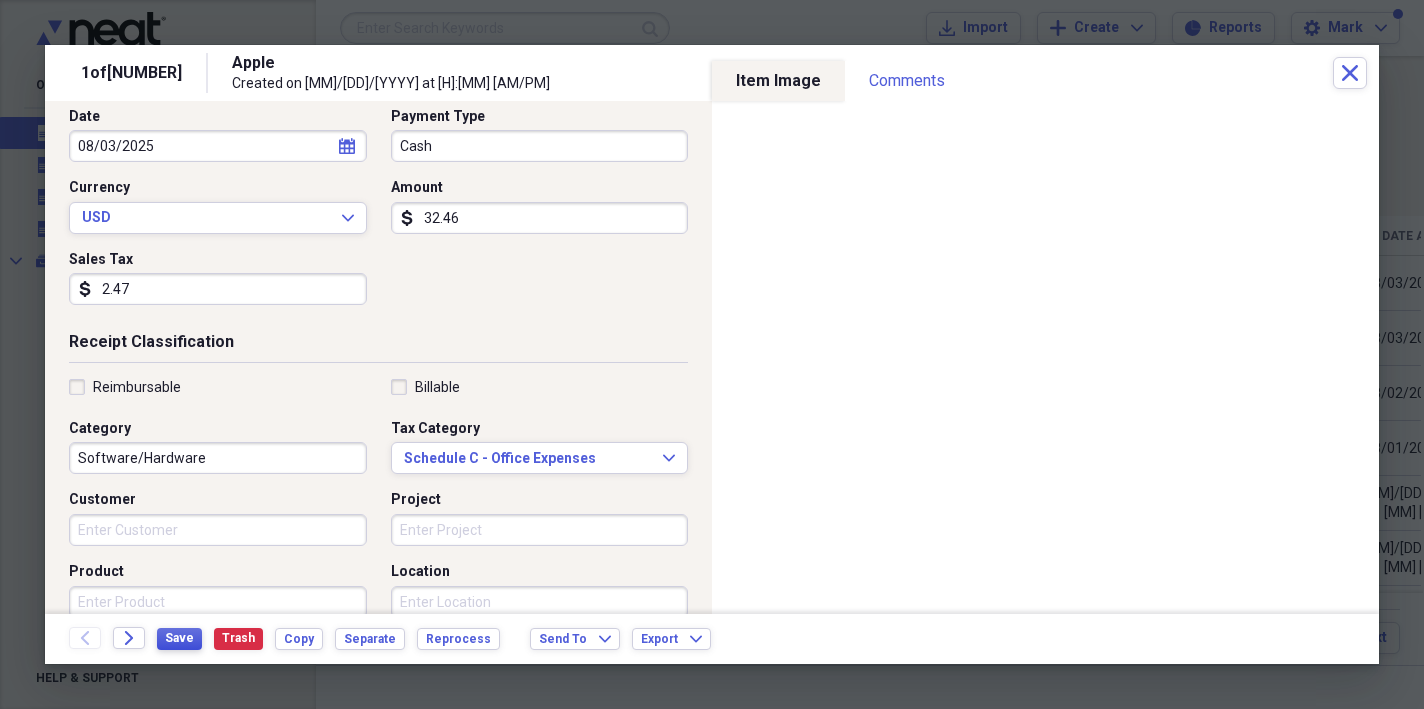 click on "Save" at bounding box center [179, 638] 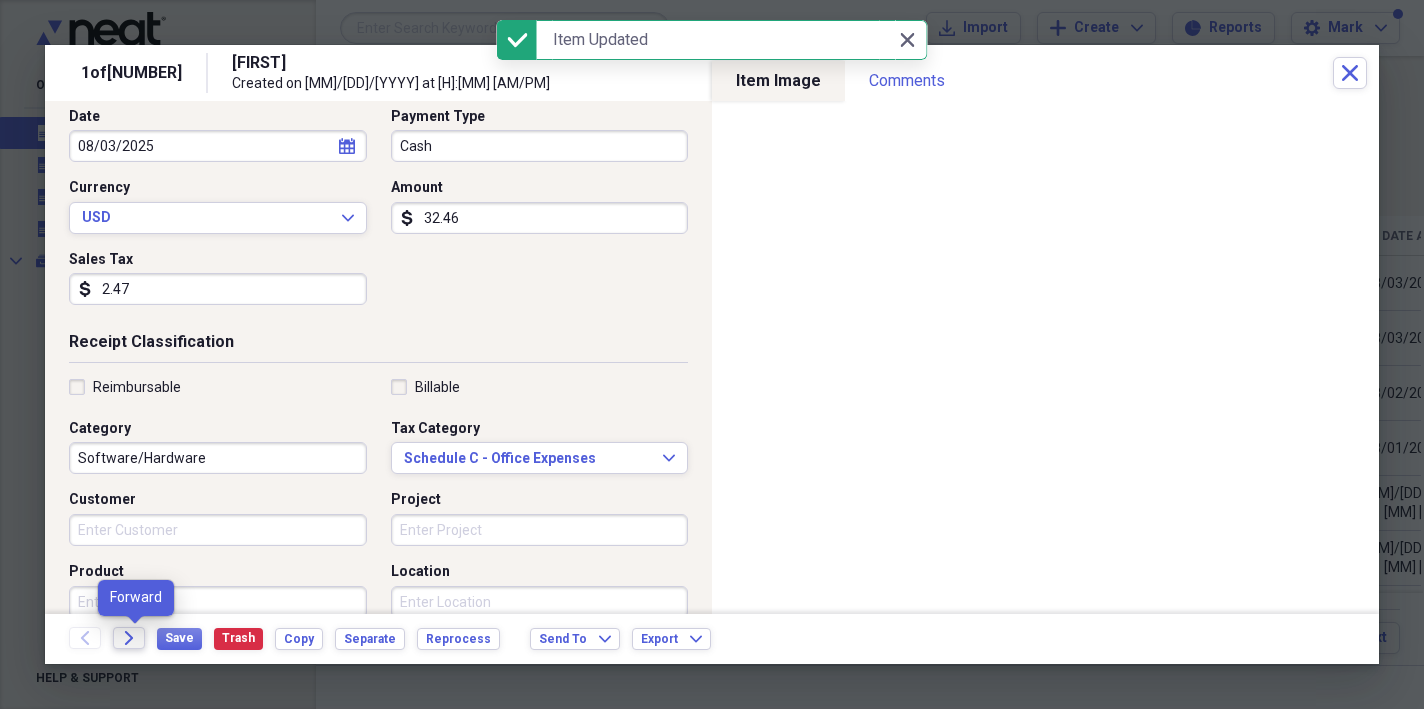 click on "Forward" 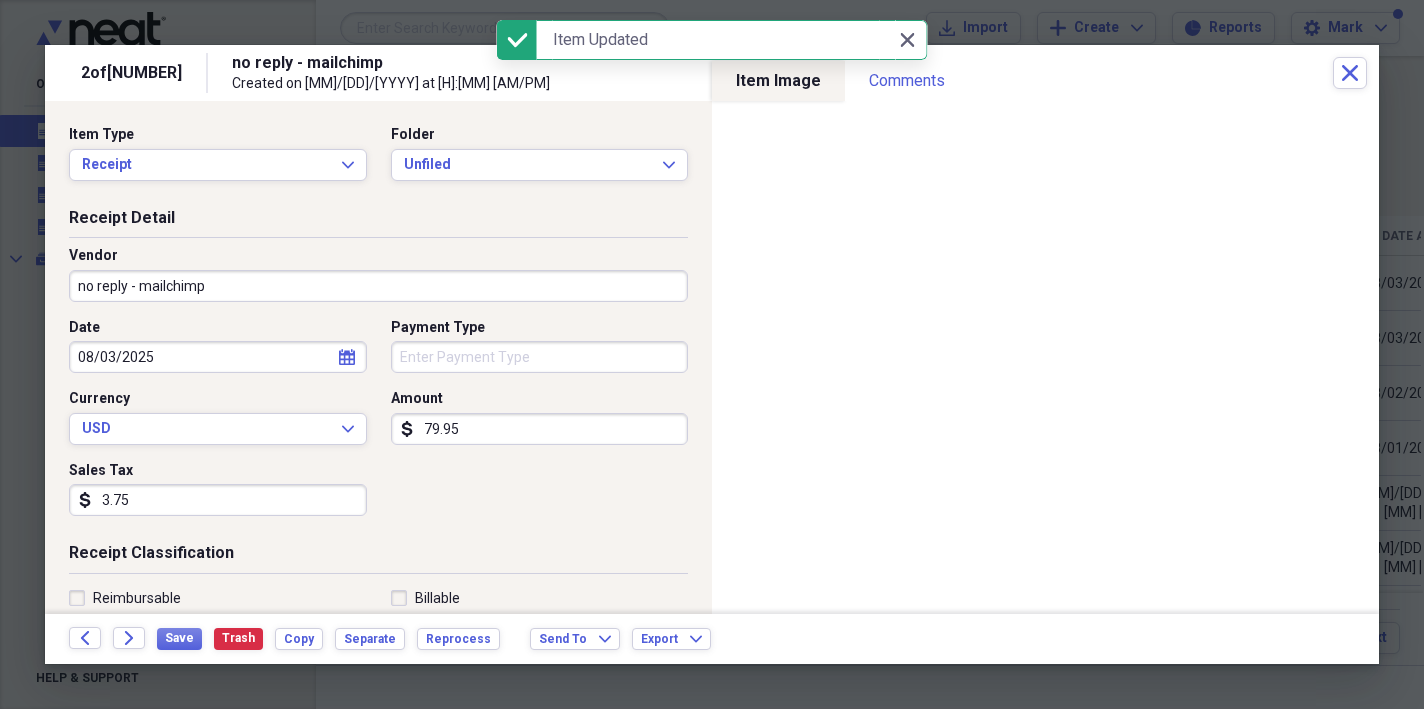 click on "no reply - mailchimp" at bounding box center (378, 286) 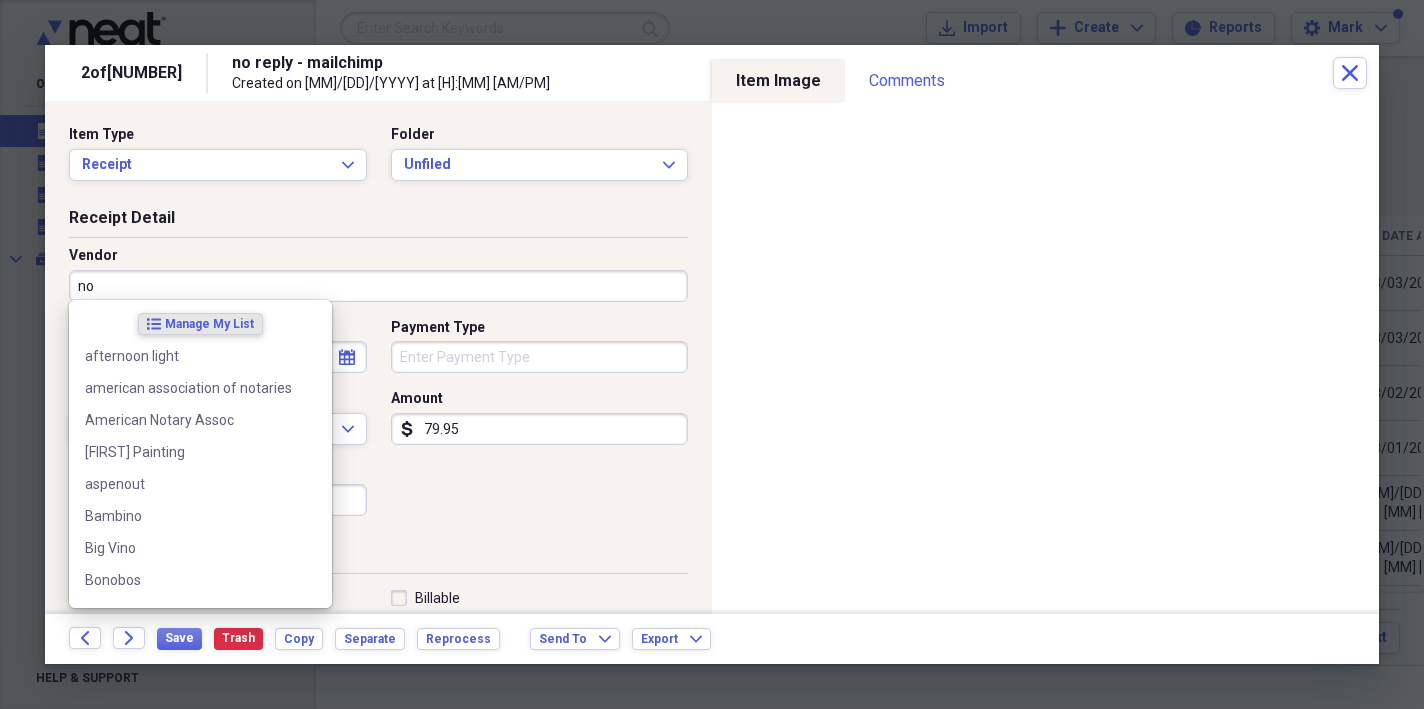 type on "n" 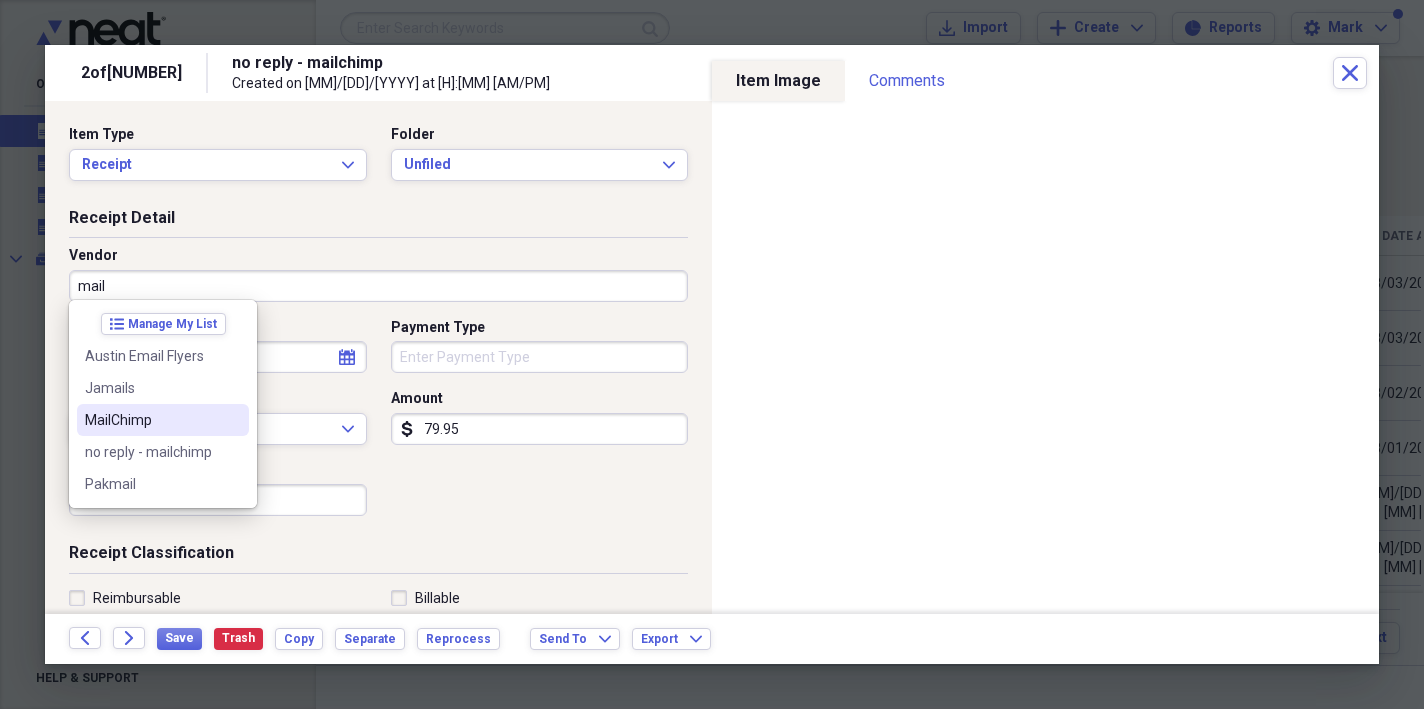 click on "MailChimp" at bounding box center [151, 420] 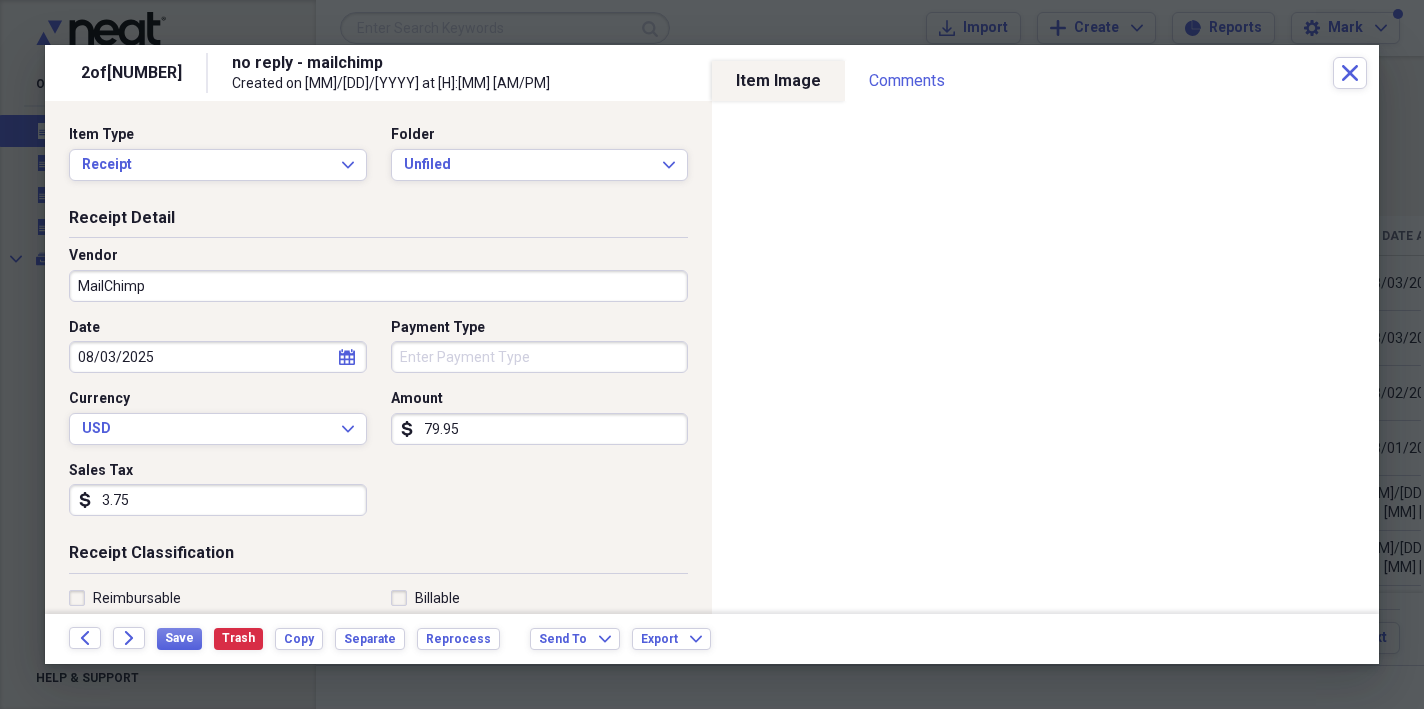 type on "Advertising" 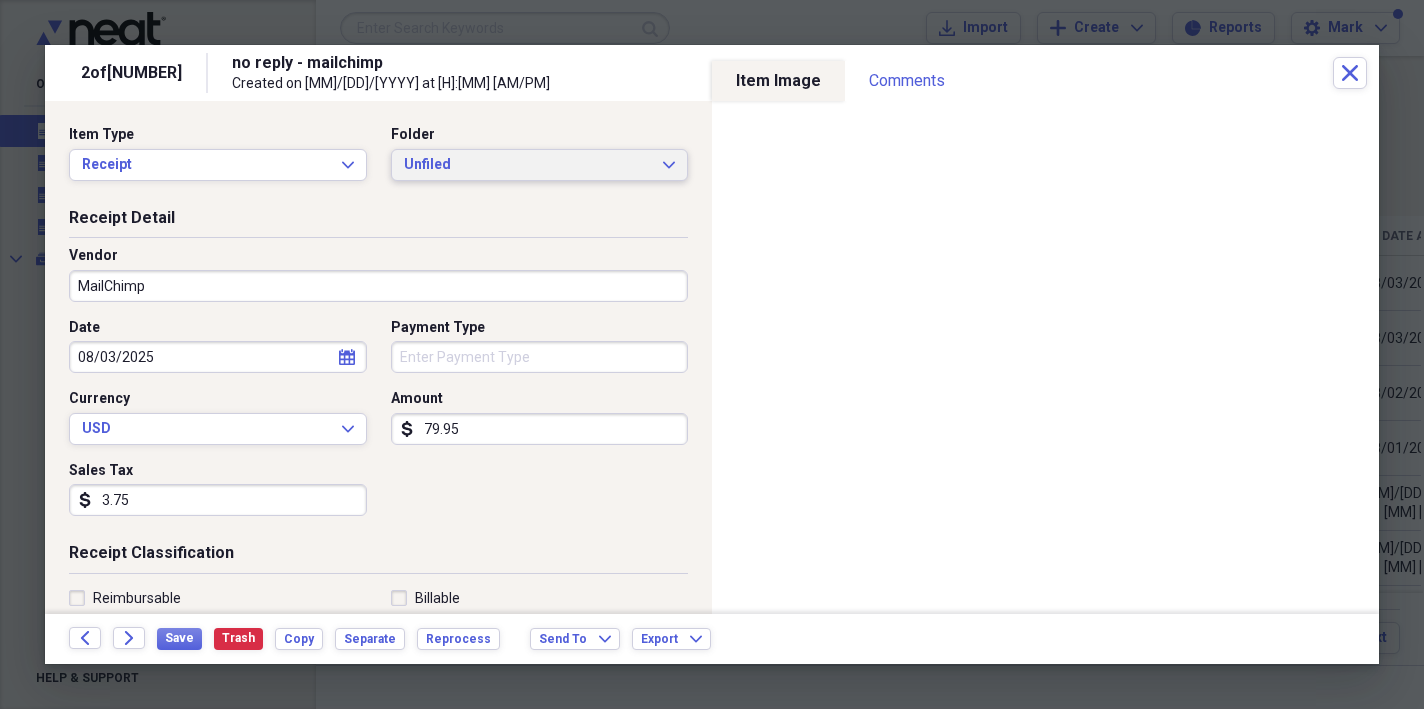 click on "Expand" 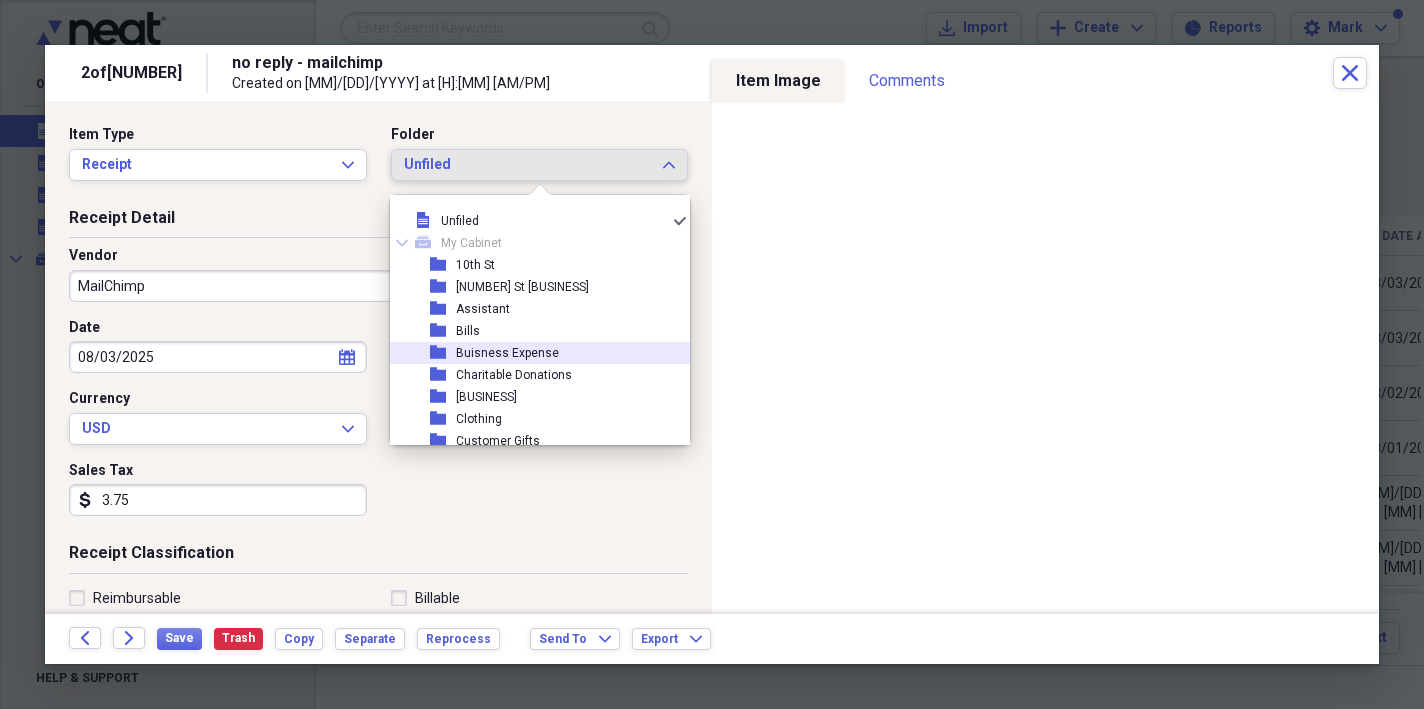 click on "Buisness Expense" at bounding box center (507, 353) 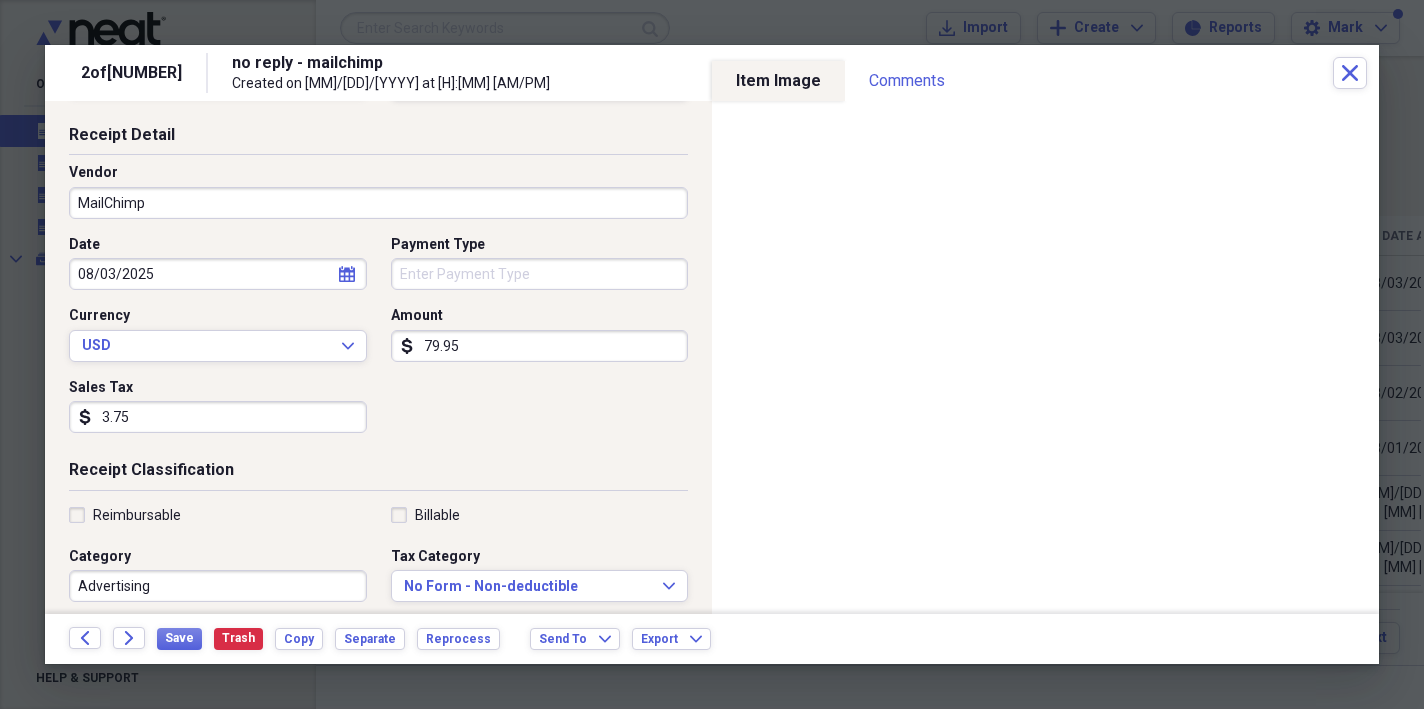 scroll, scrollTop: 93, scrollLeft: 0, axis: vertical 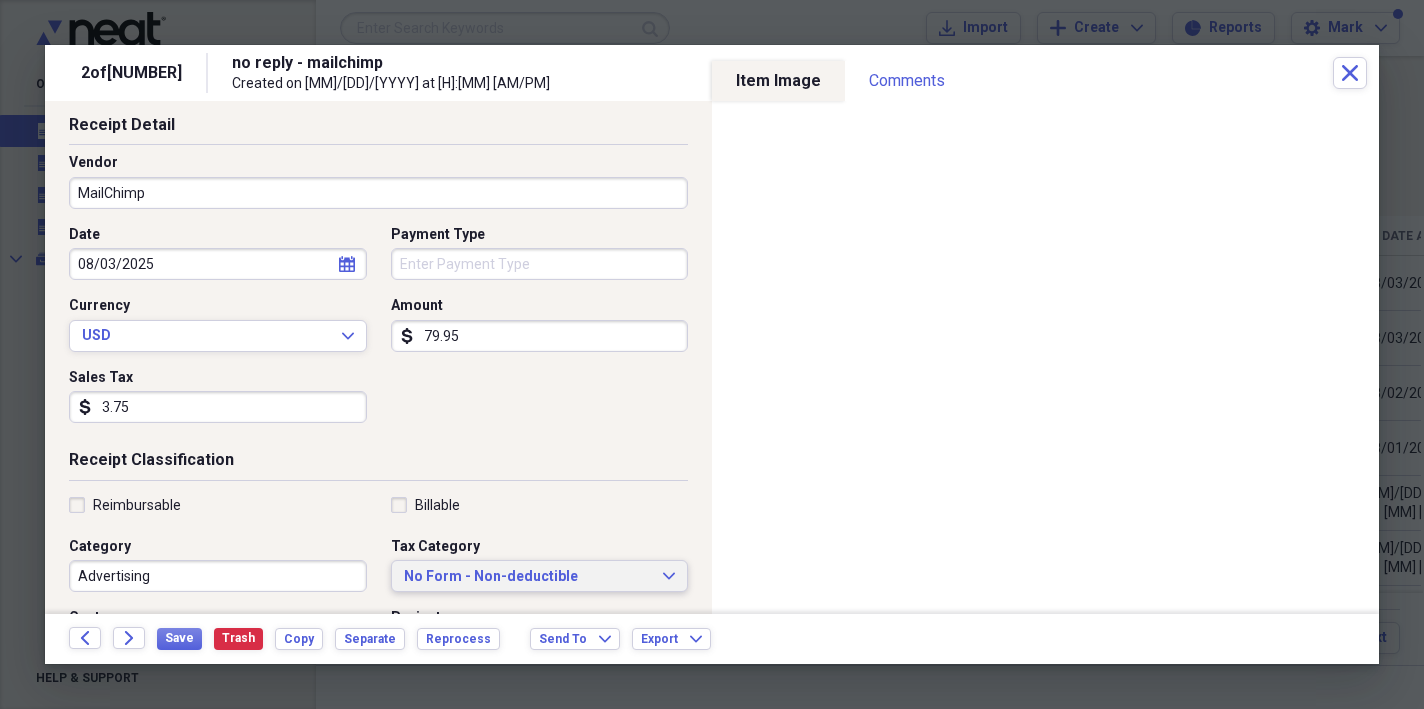 click on "Expand" 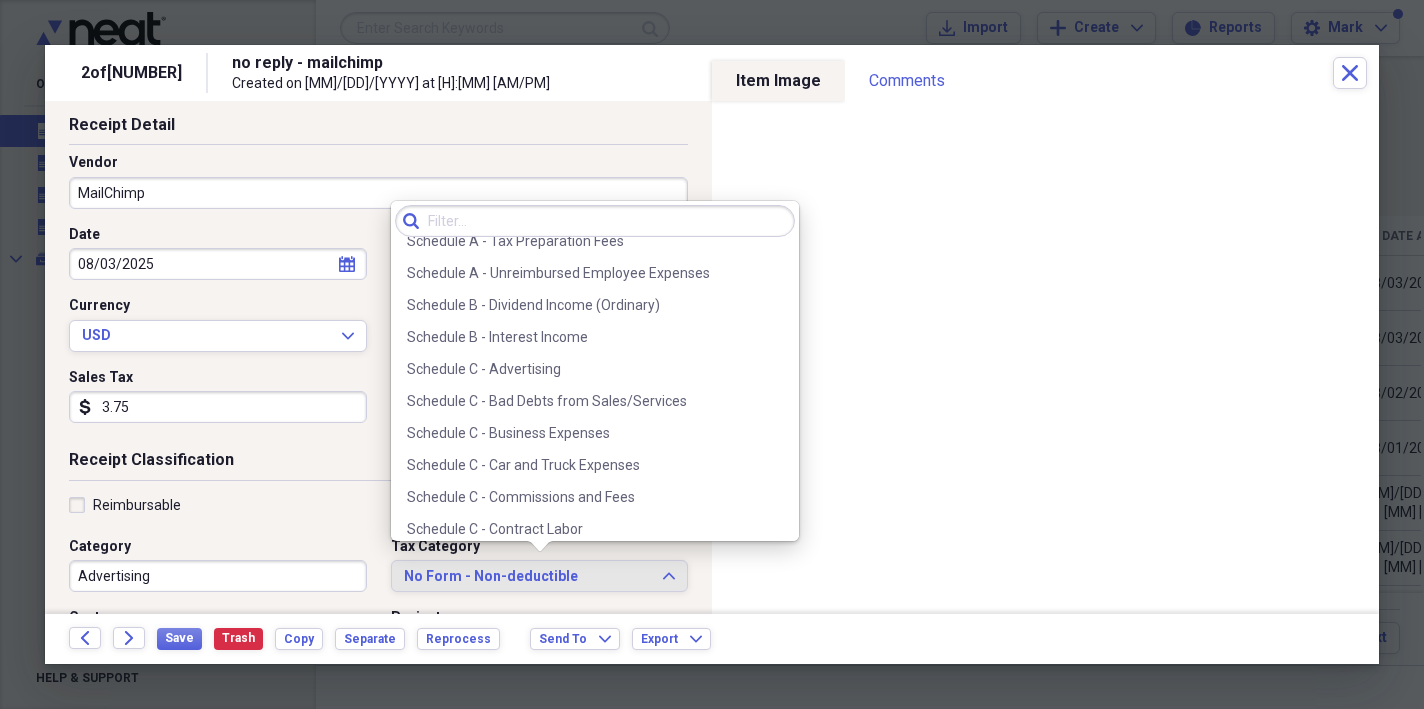scroll, scrollTop: 3410, scrollLeft: 0, axis: vertical 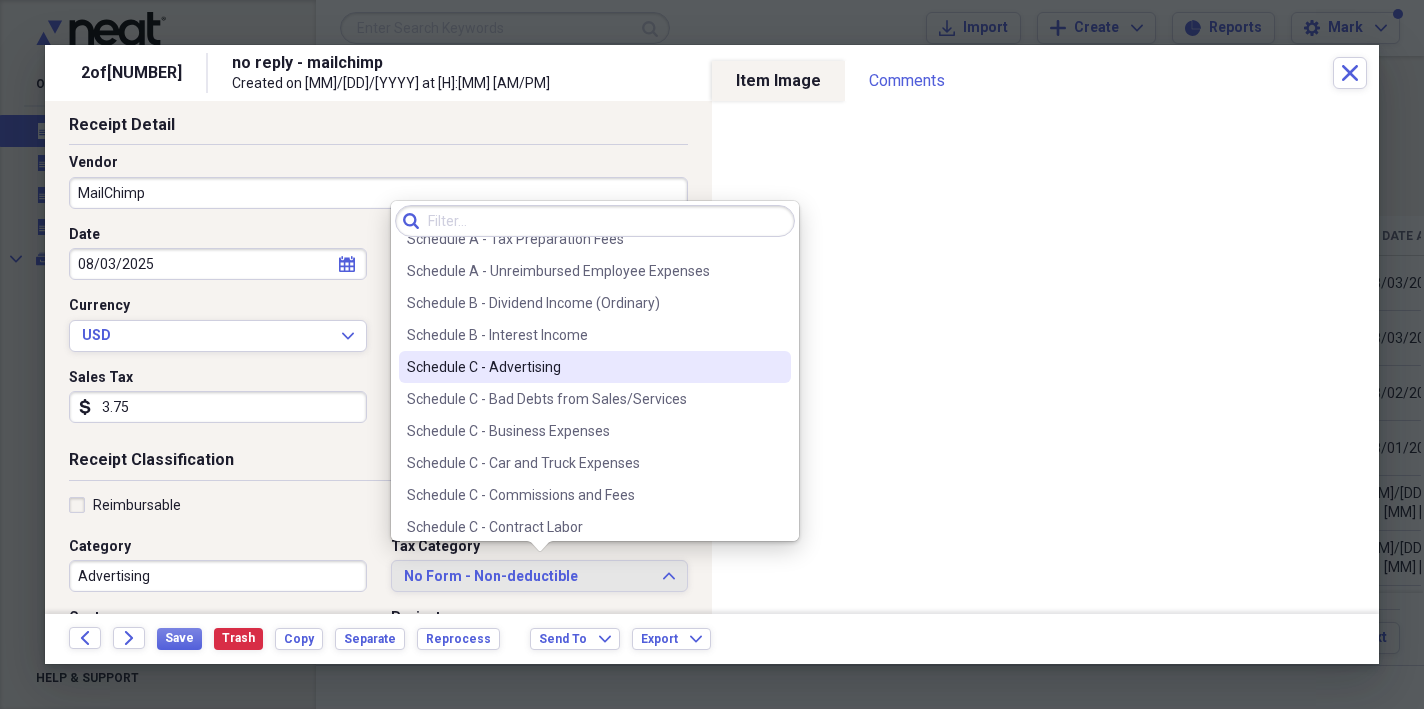 click on "Schedule C - Advertising" at bounding box center (583, 367) 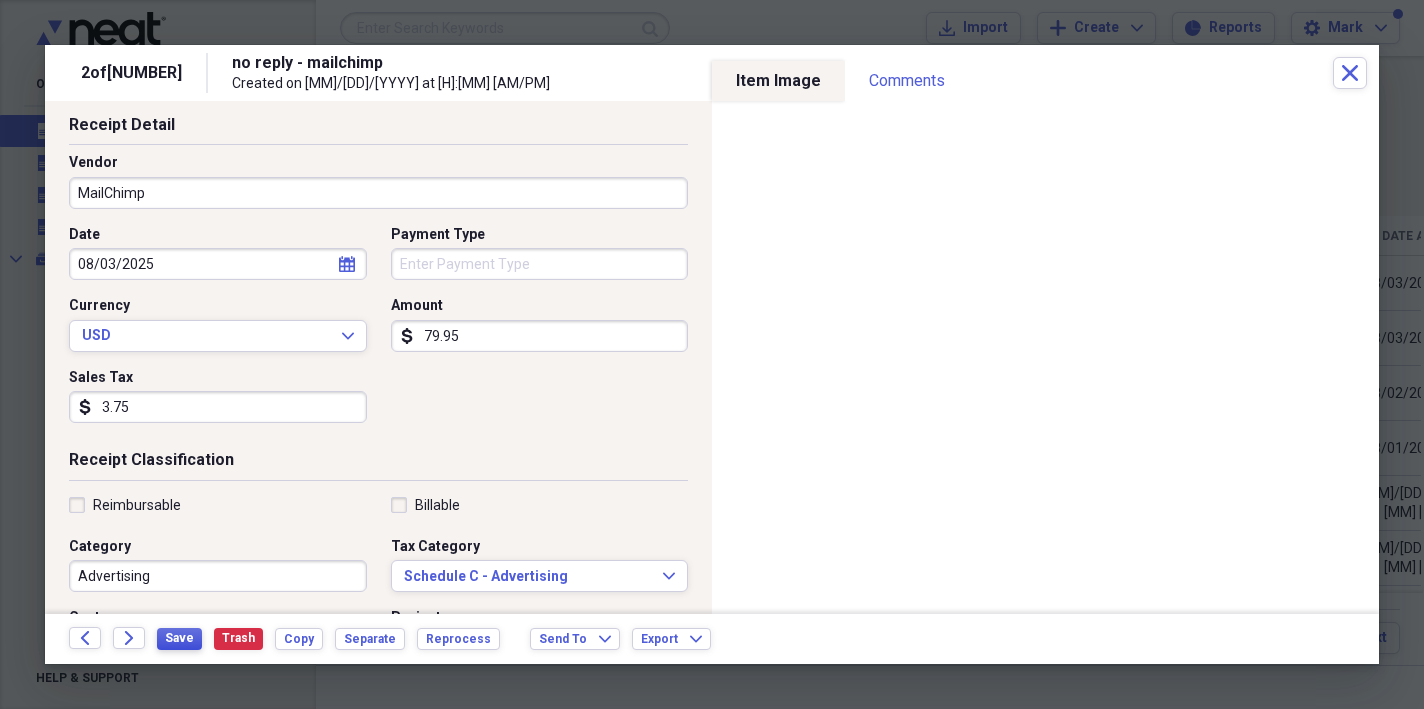 click on "Save" at bounding box center [179, 638] 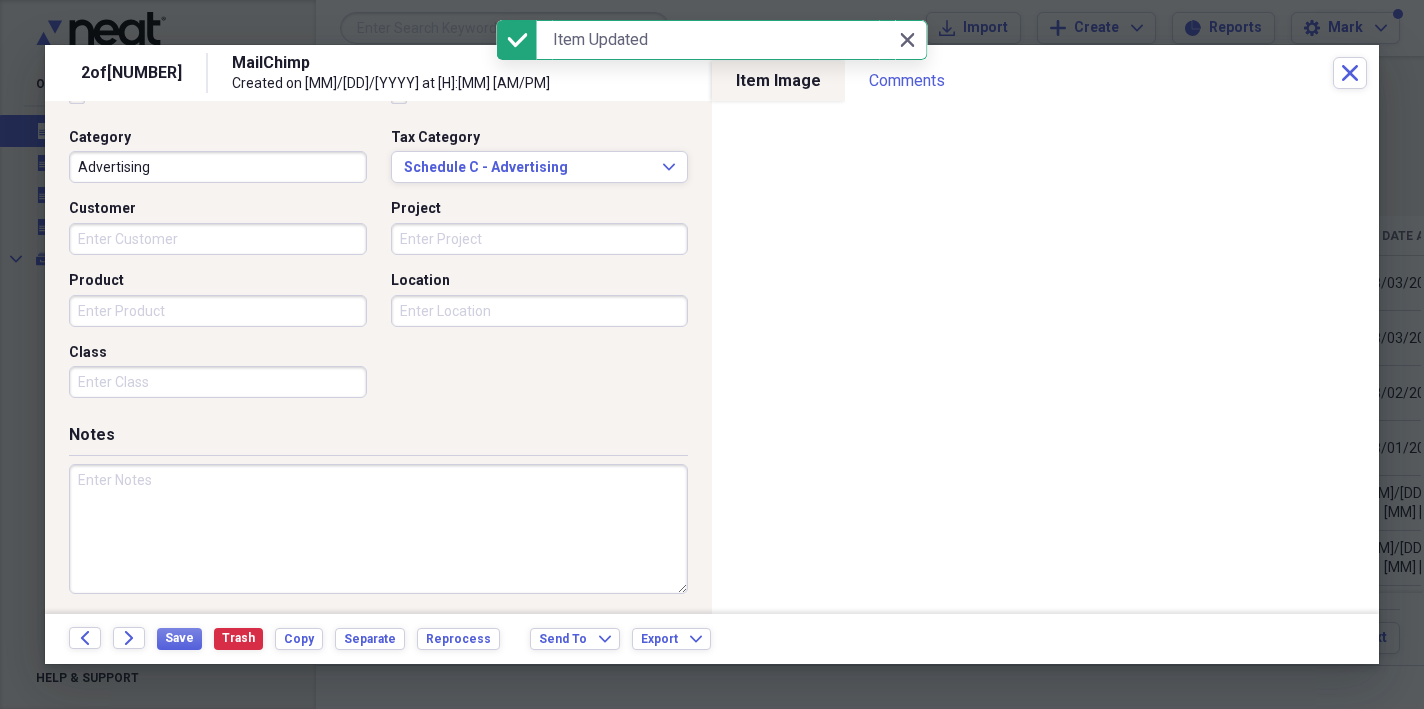 scroll, scrollTop: 501, scrollLeft: 0, axis: vertical 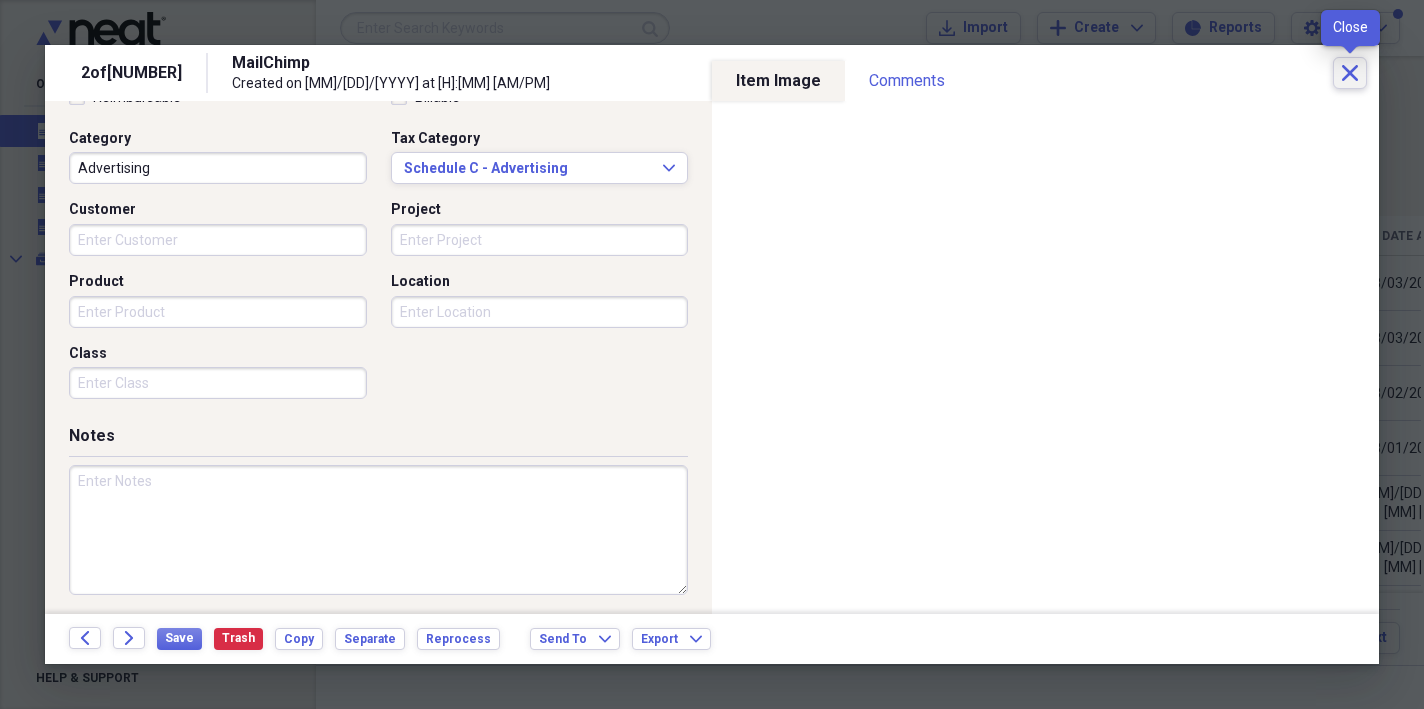 click on "Close" 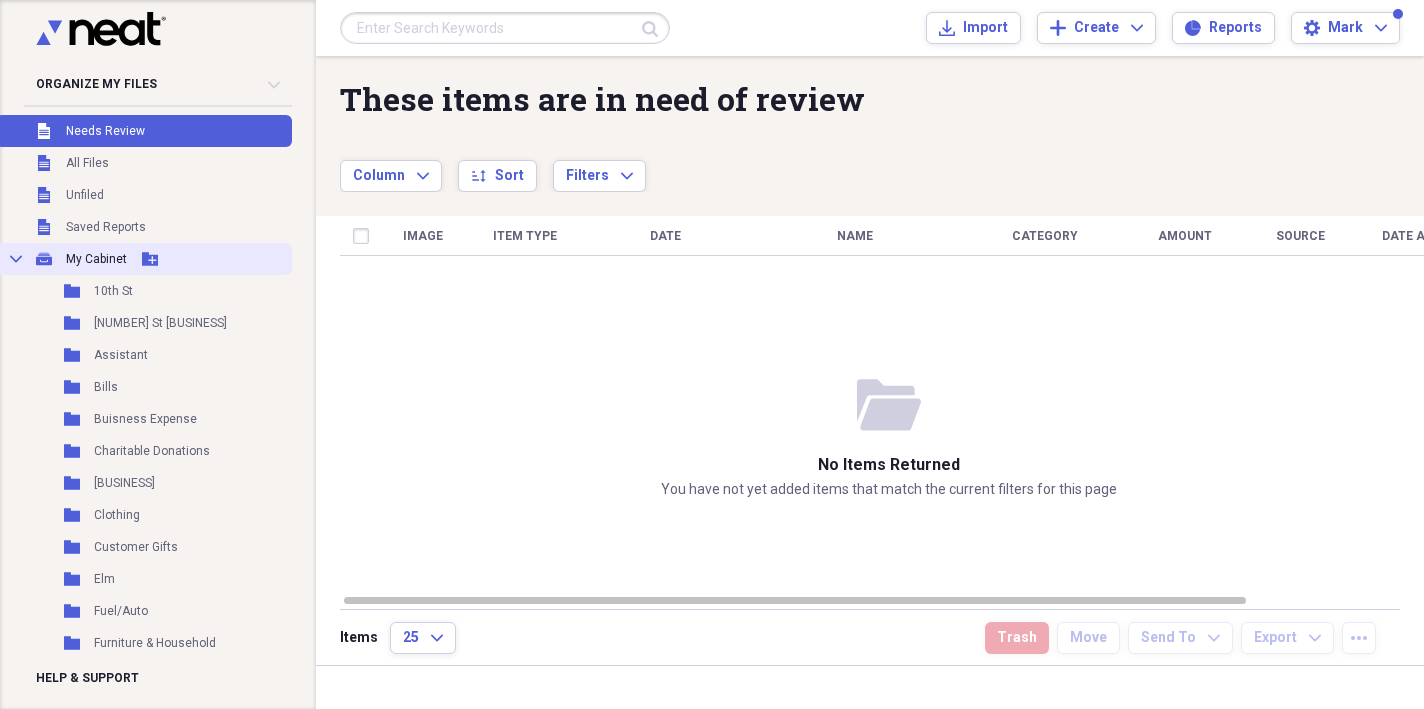 click on "Collapse" 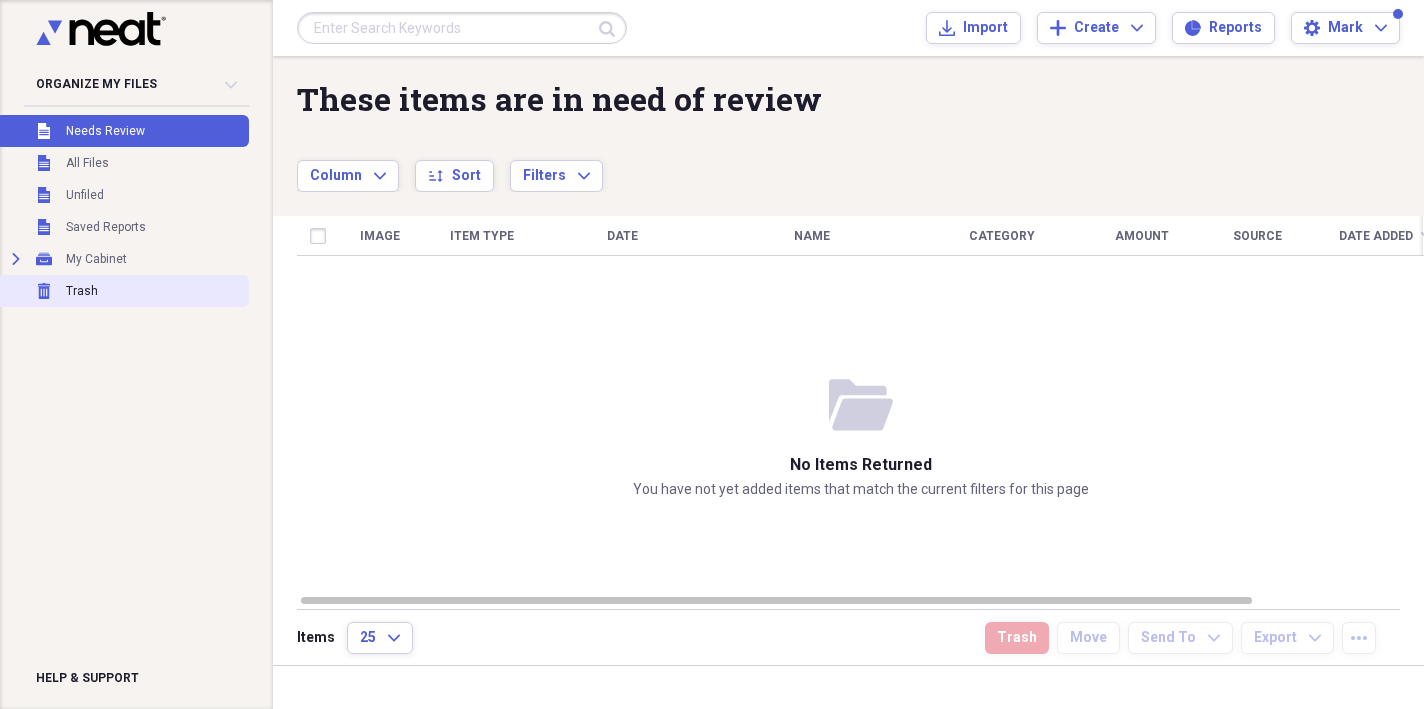 click on "Trash" at bounding box center (82, 291) 